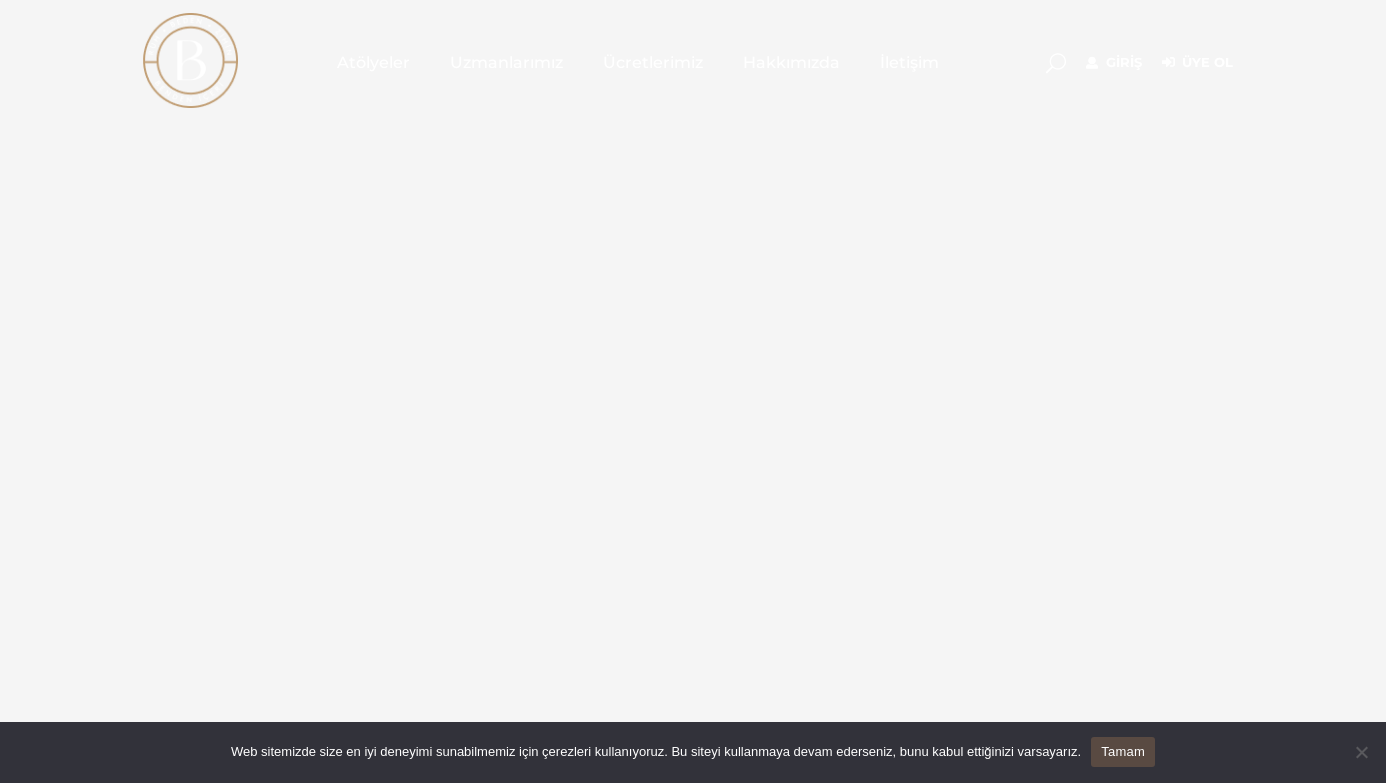 scroll, scrollTop: 0, scrollLeft: 0, axis: both 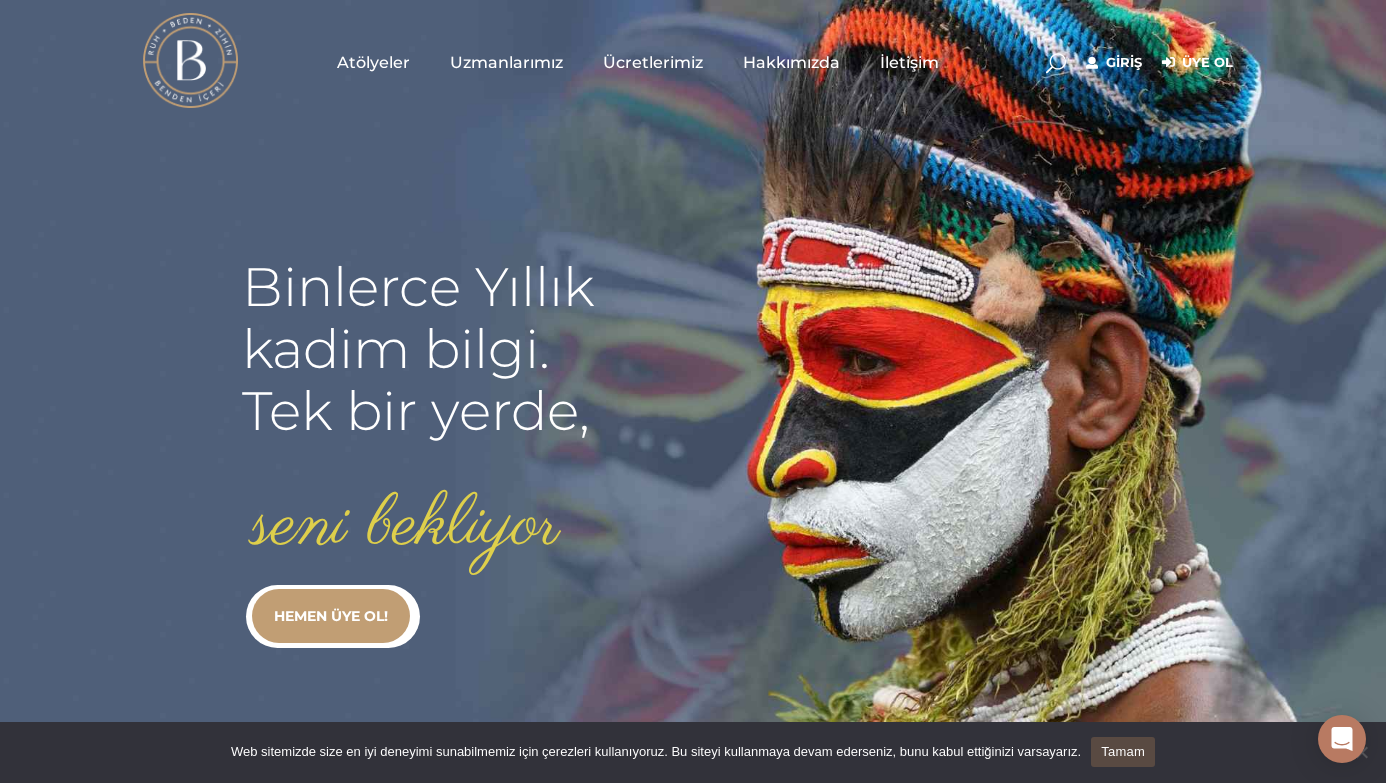 type on "[EMAIL]" 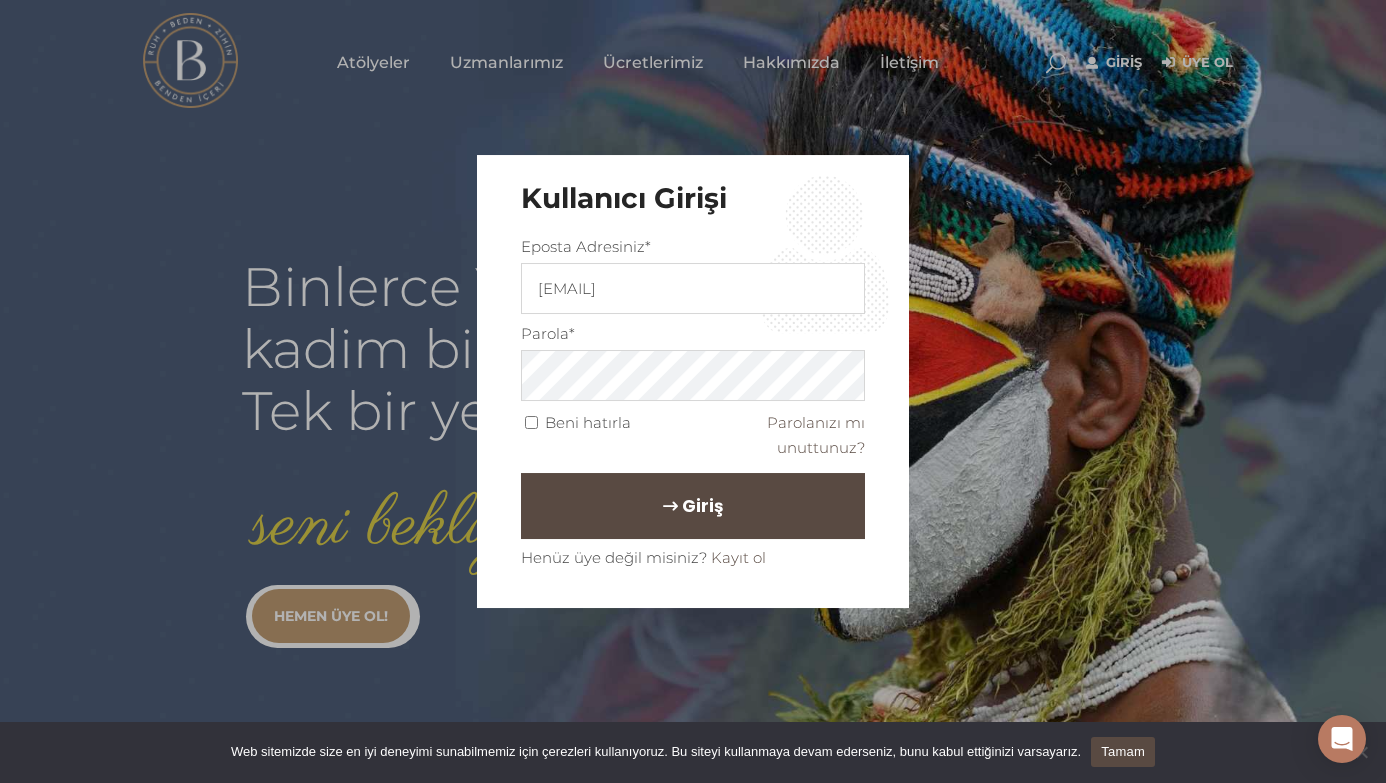 click on "Giriş" at bounding box center [693, 506] 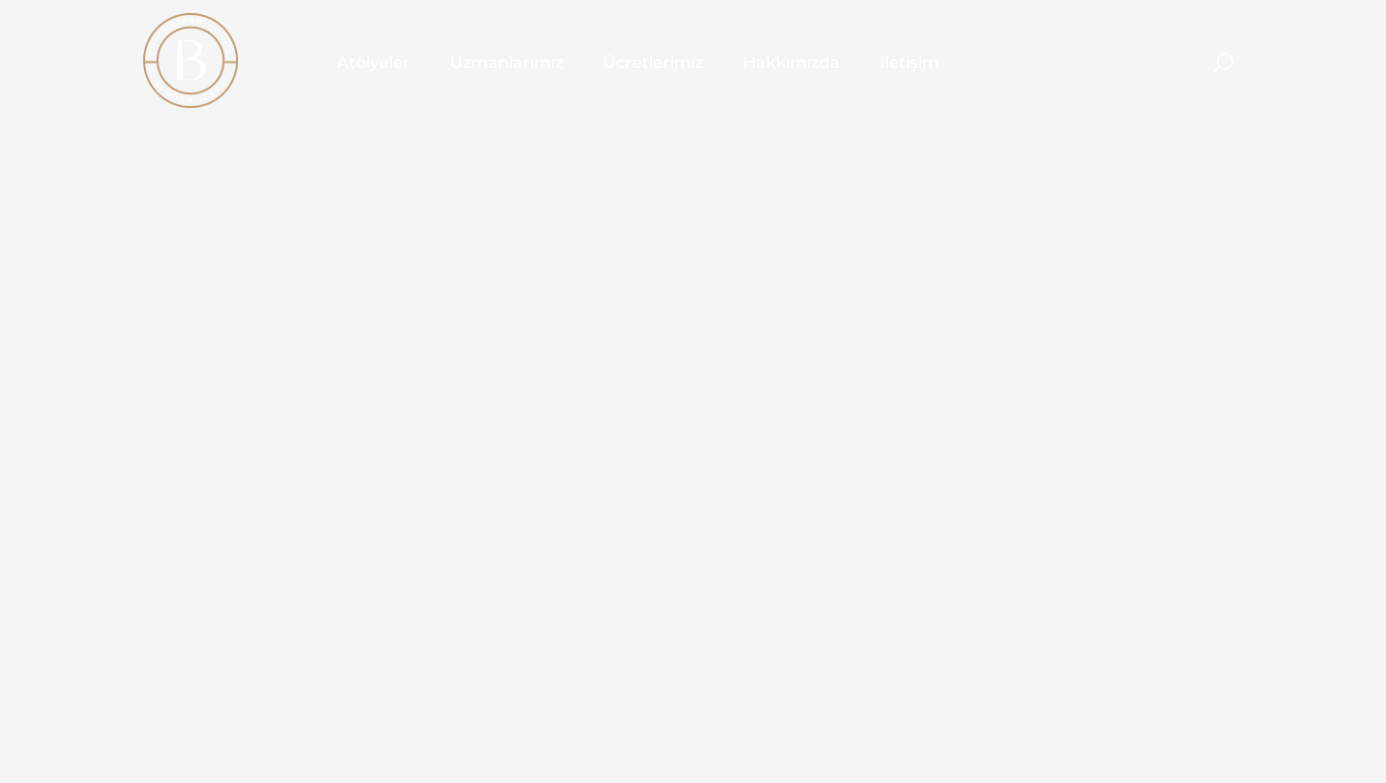 scroll, scrollTop: 0, scrollLeft: 0, axis: both 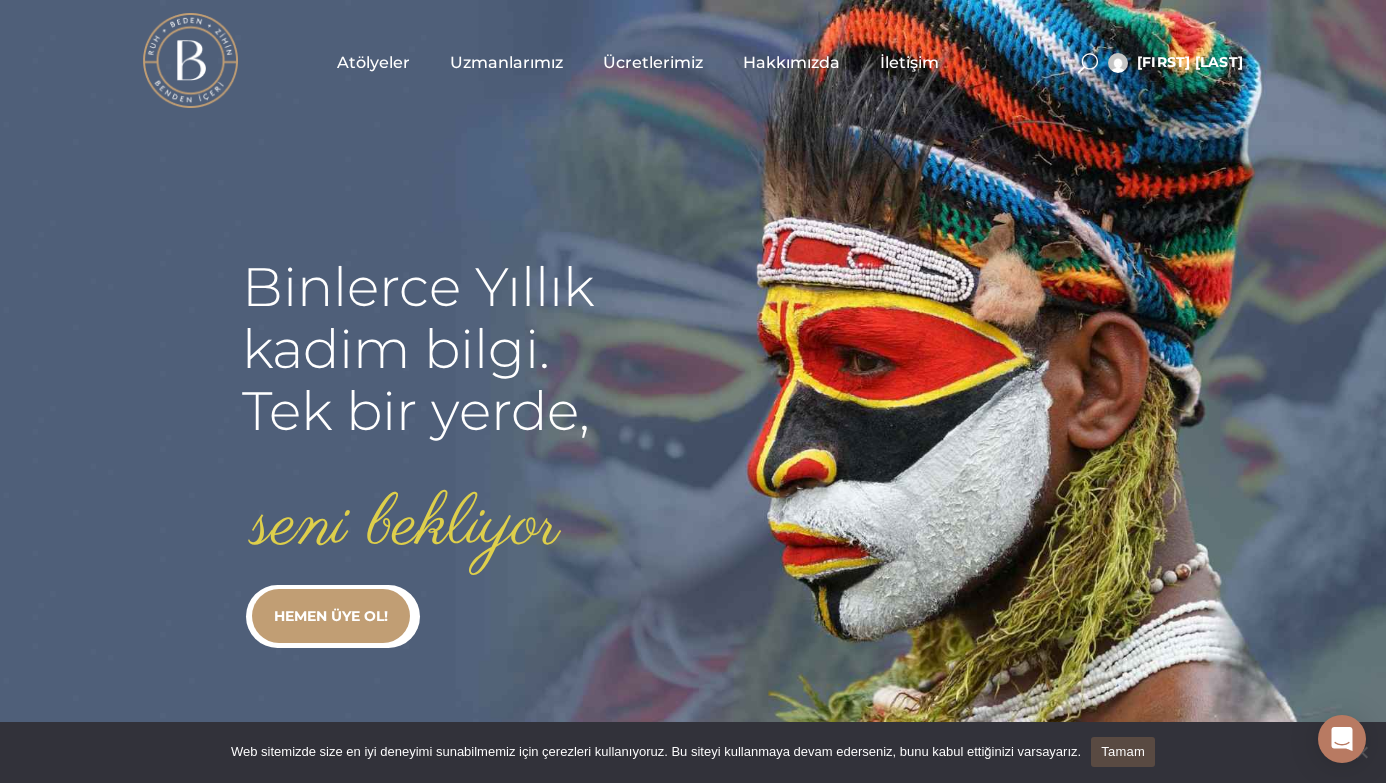 click on "Atölyeler" at bounding box center (373, 62) 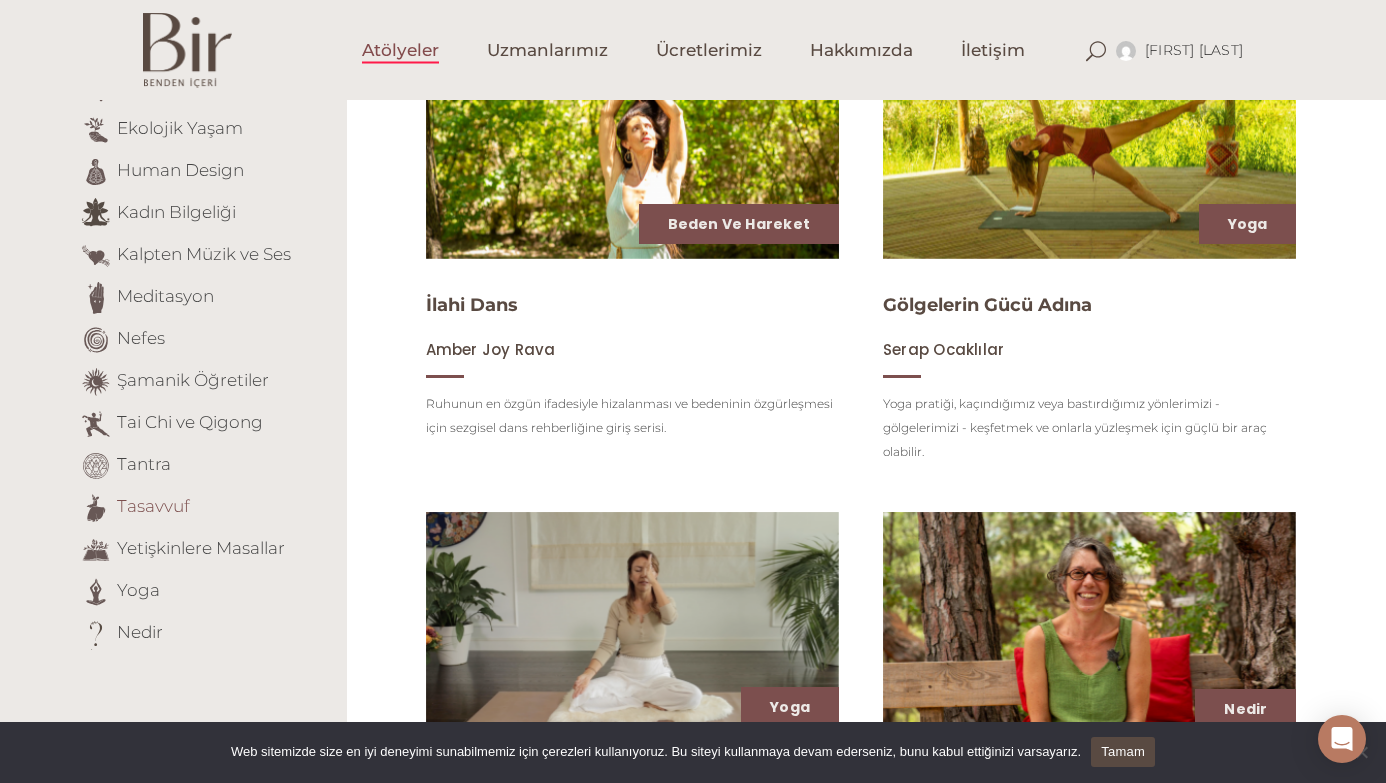 scroll, scrollTop: 348, scrollLeft: 0, axis: vertical 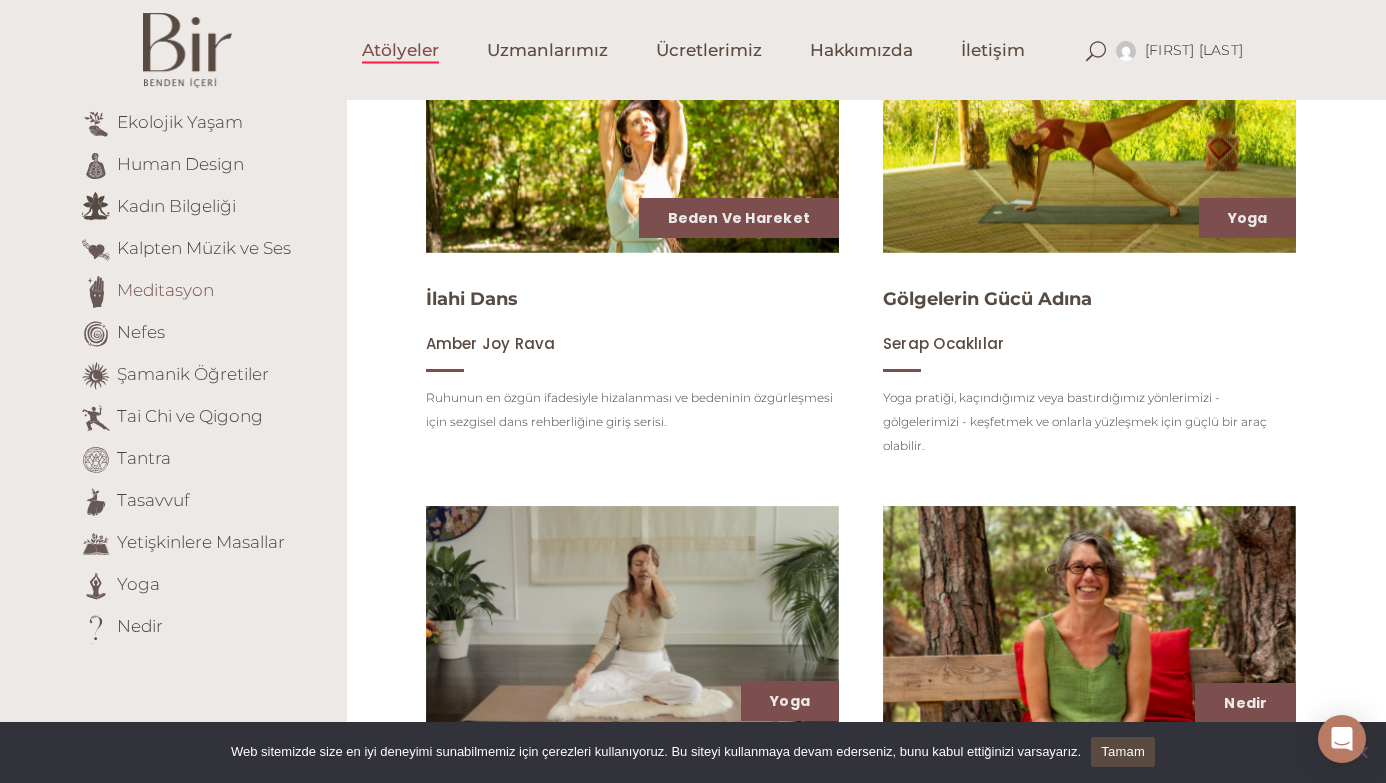 click on "Meditasyon" at bounding box center (165, 290) 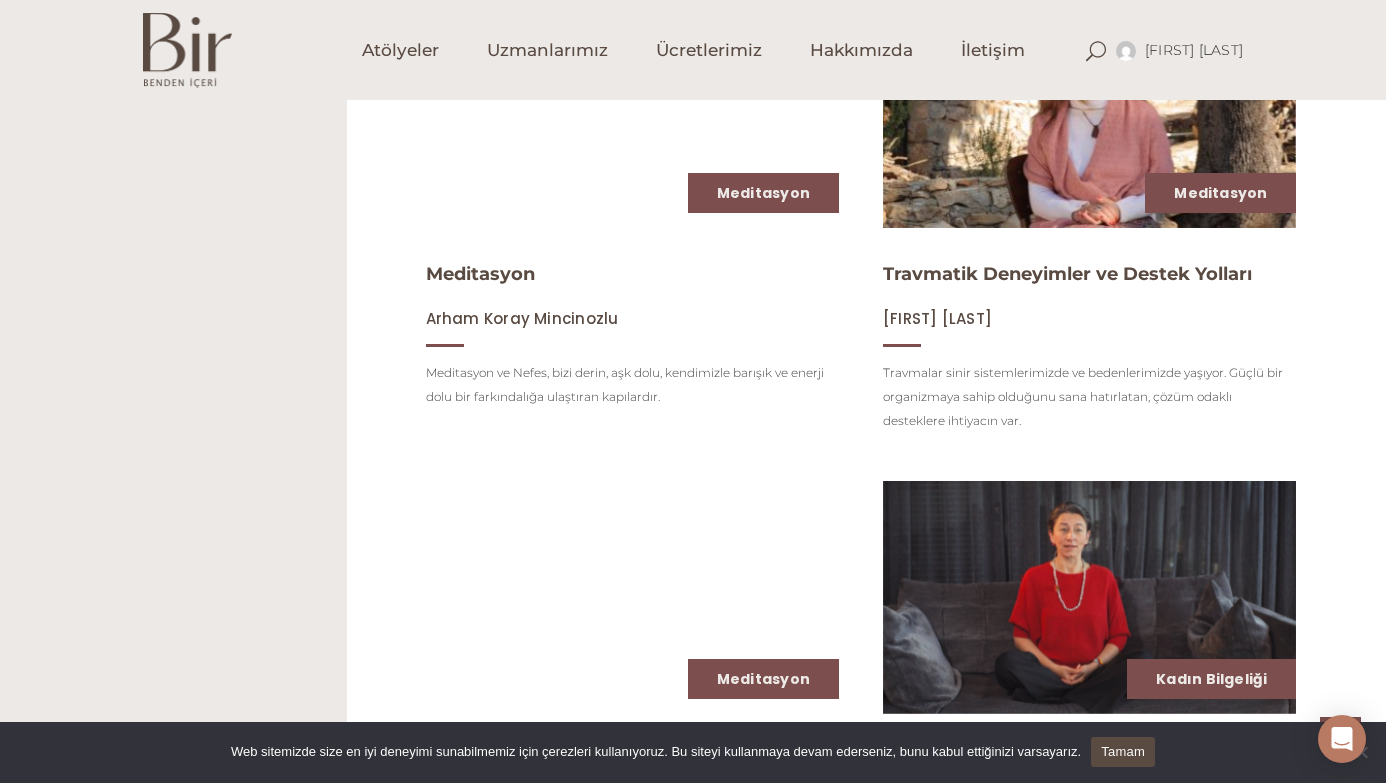 scroll, scrollTop: 1060, scrollLeft: 0, axis: vertical 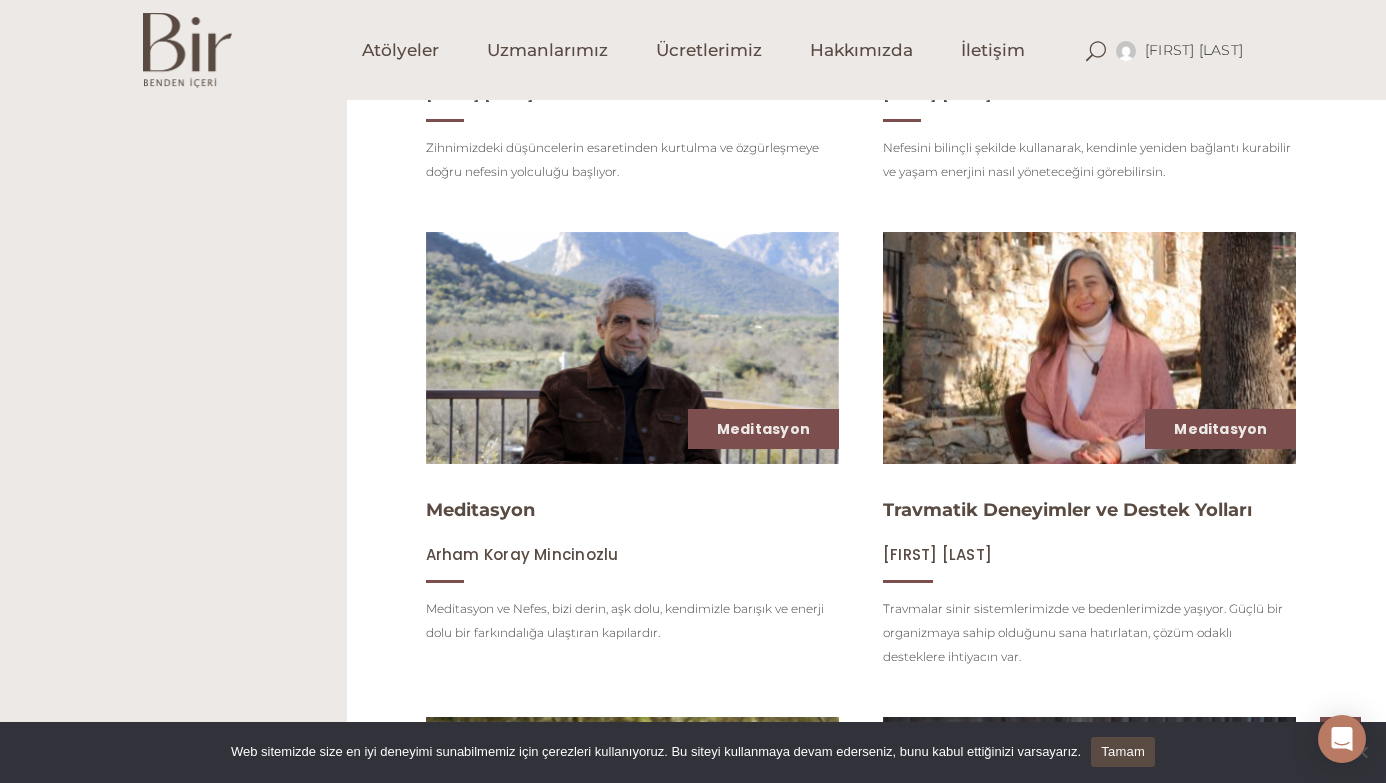 click at bounding box center (1090, 348) 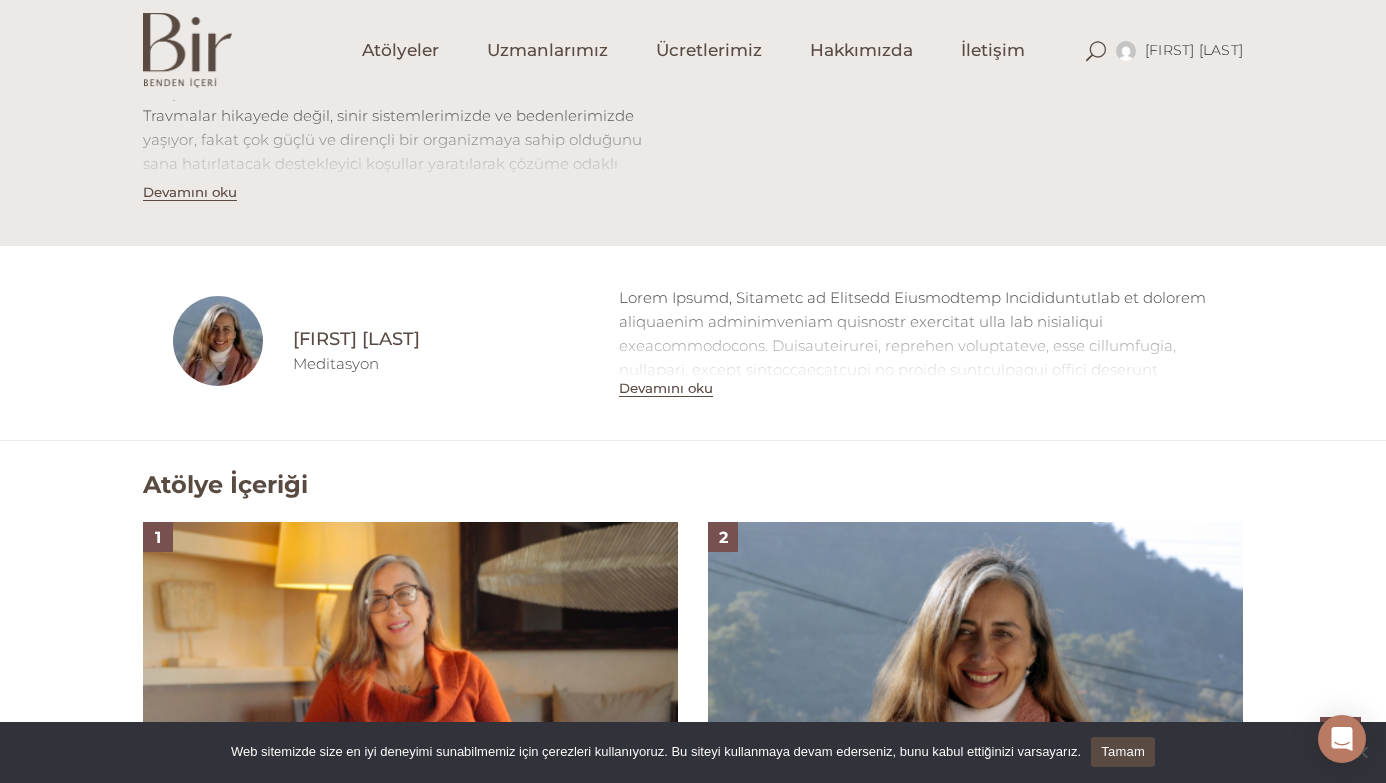 scroll, scrollTop: 1255, scrollLeft: 0, axis: vertical 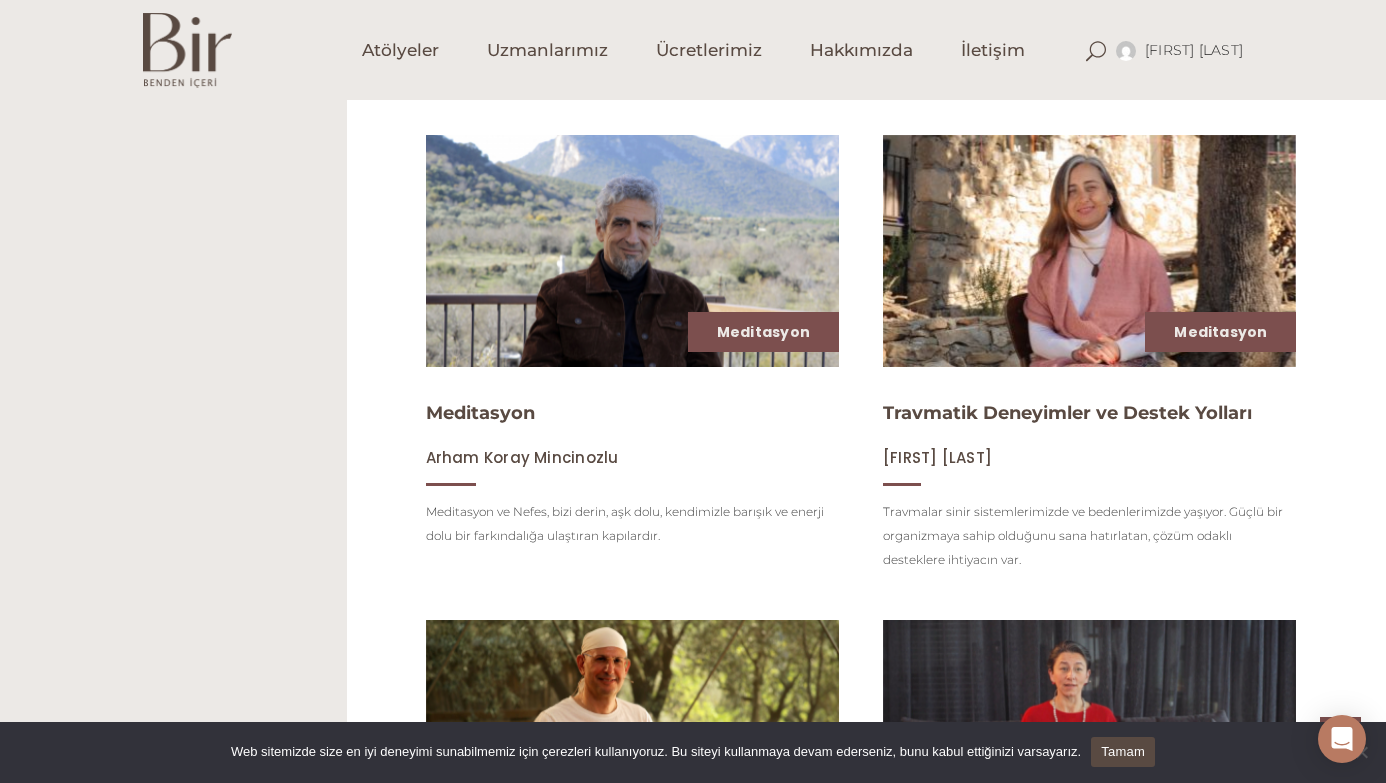click at bounding box center (632, 251) 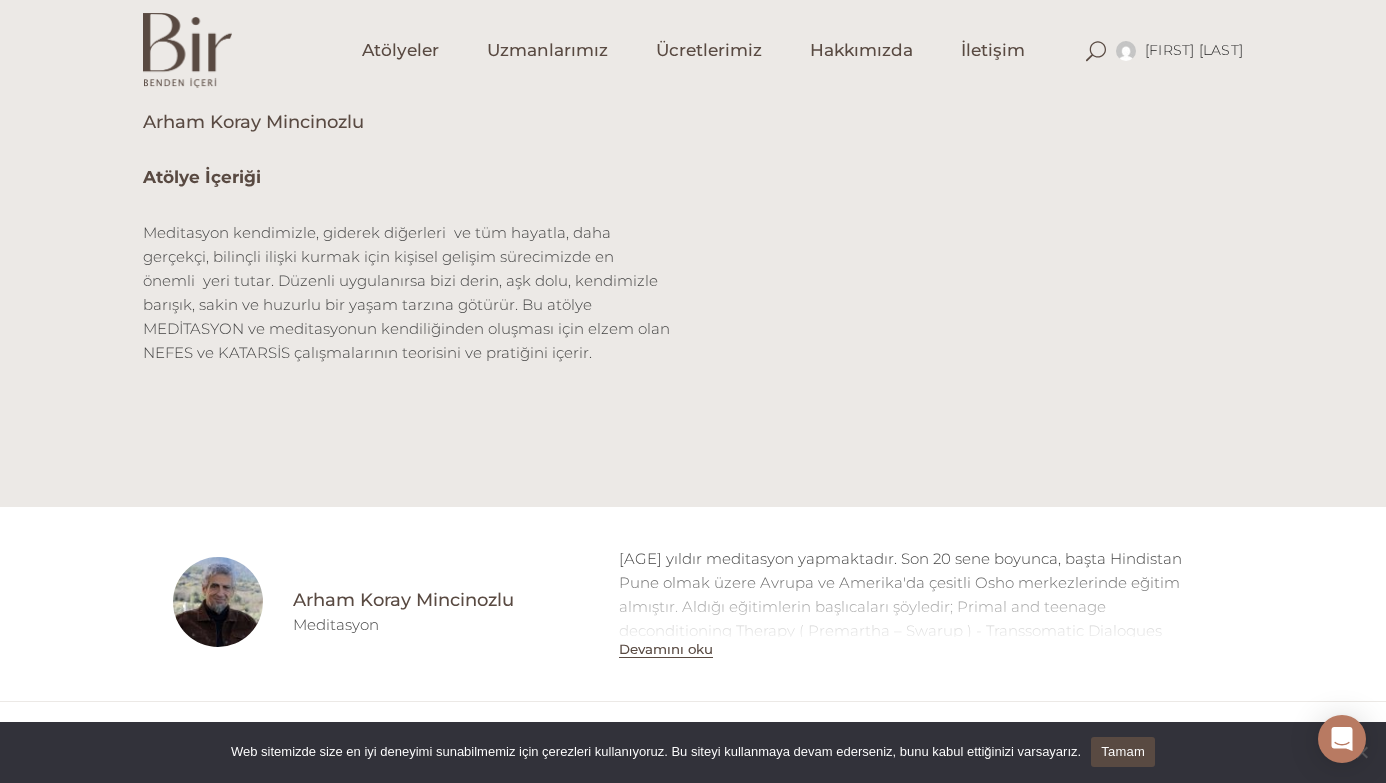 scroll, scrollTop: 0, scrollLeft: 0, axis: both 